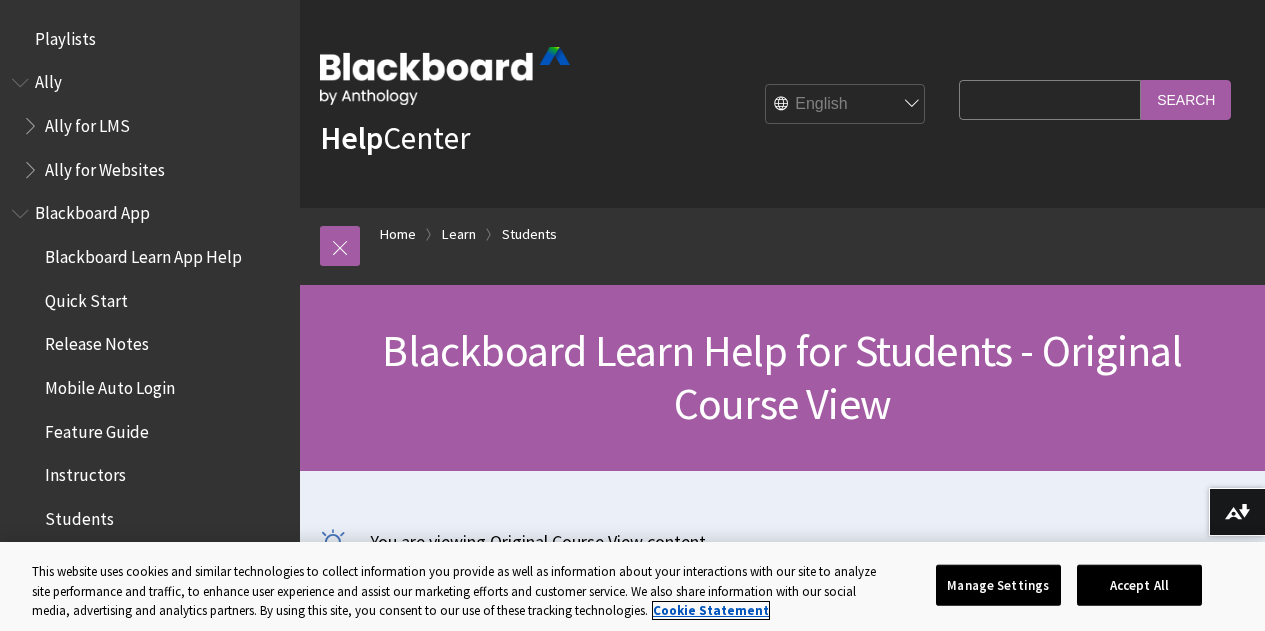 scroll, scrollTop: 0, scrollLeft: 0, axis: both 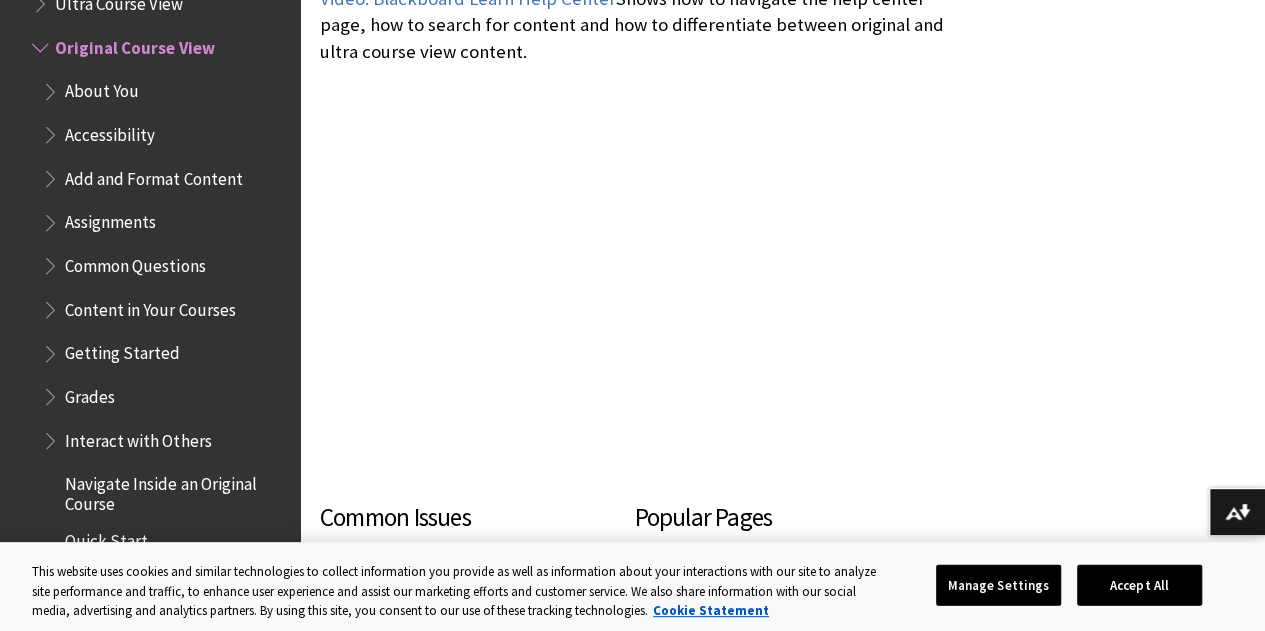 click on "About You" at bounding box center (102, 88) 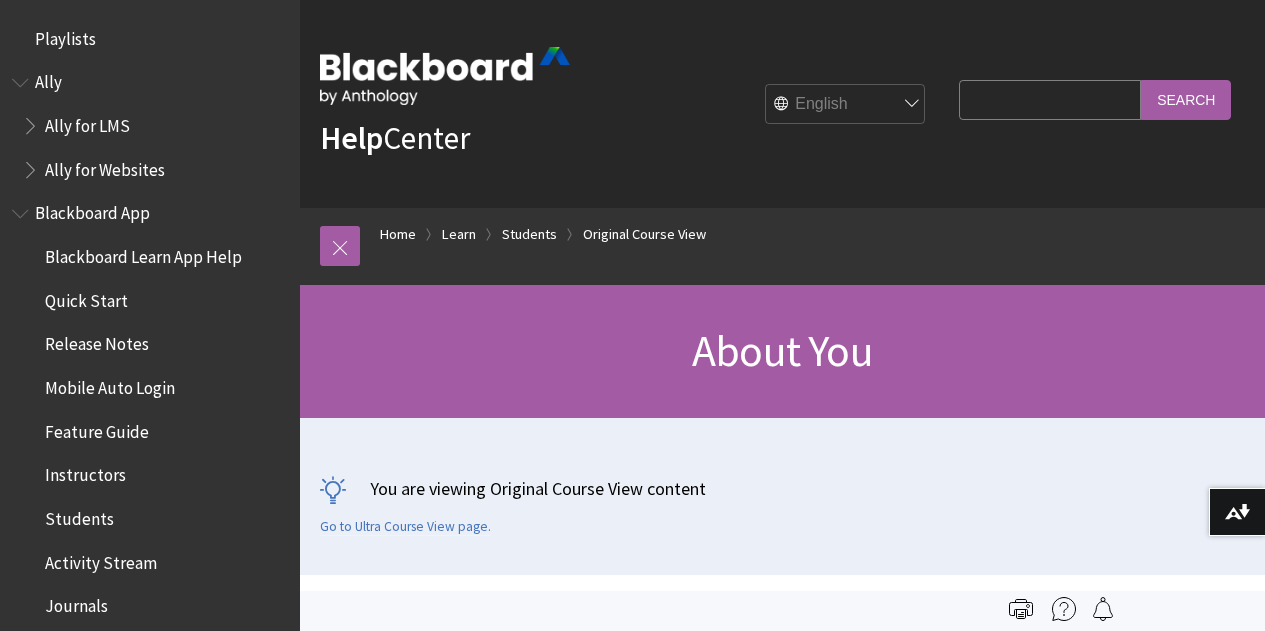 scroll, scrollTop: 500, scrollLeft: 0, axis: vertical 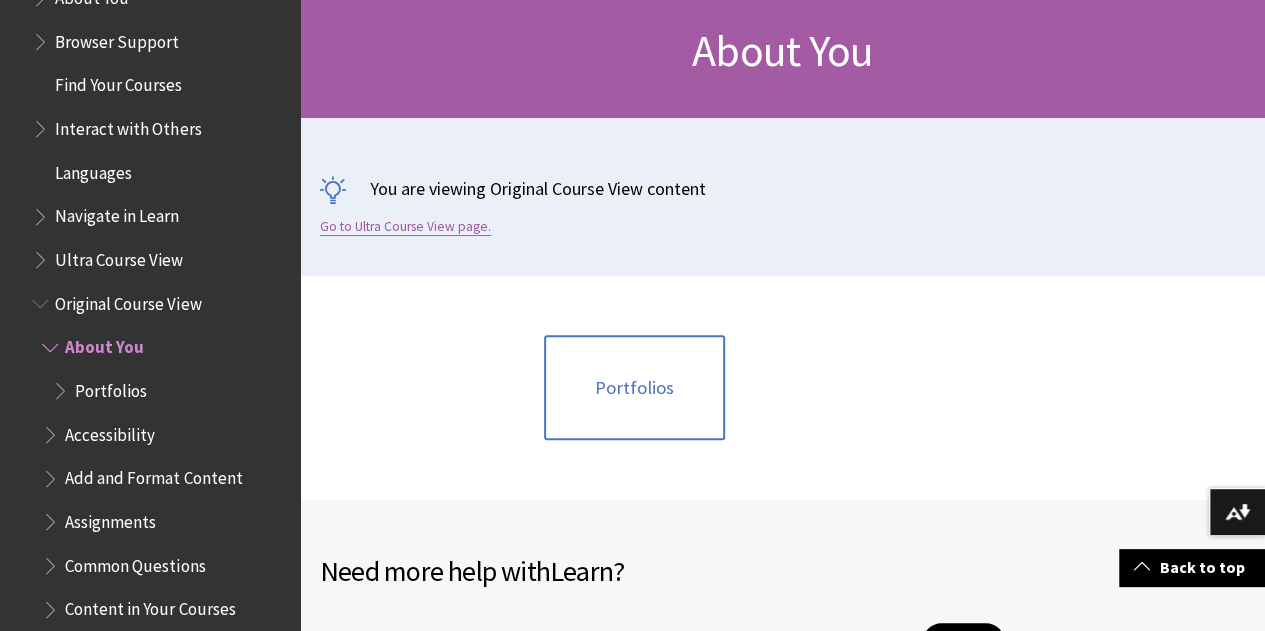click on "Go to Ultra Course View page." at bounding box center [405, 227] 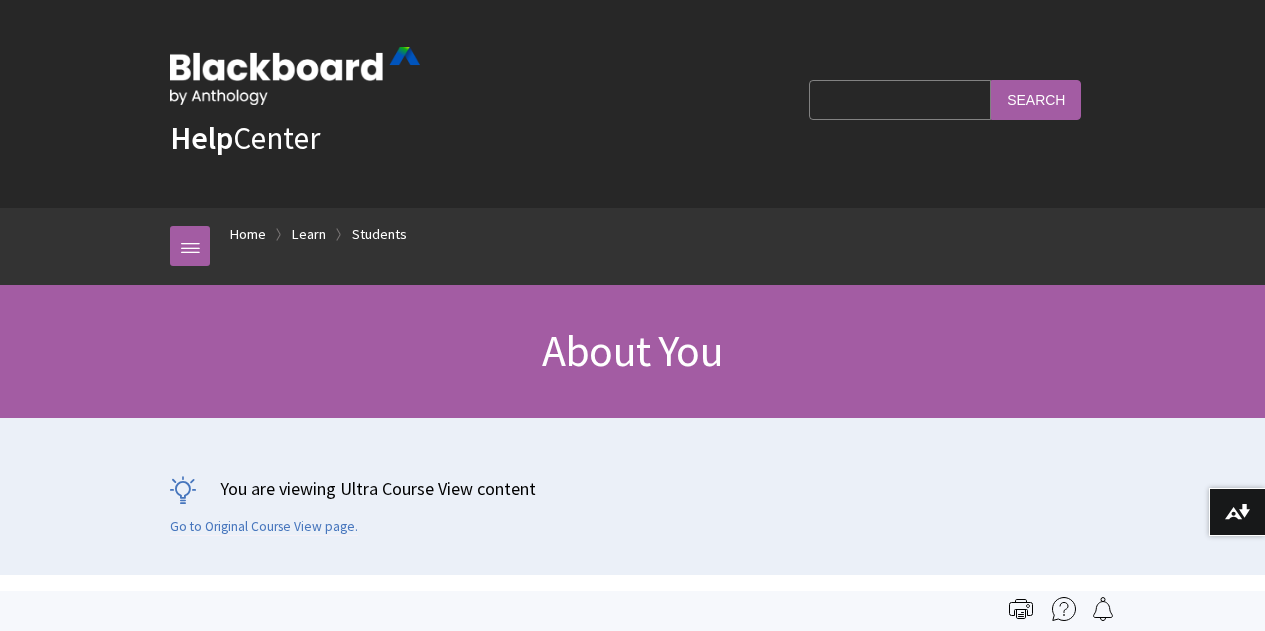 scroll, scrollTop: 0, scrollLeft: 0, axis: both 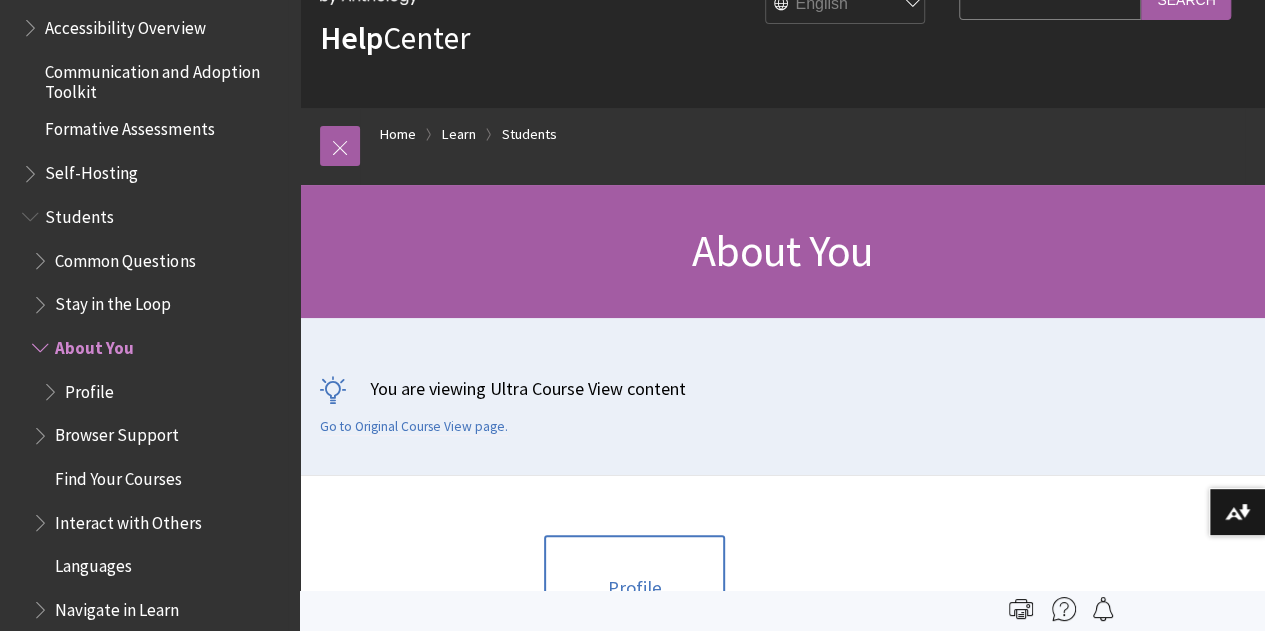 click on "Common Questions" at bounding box center (125, 256) 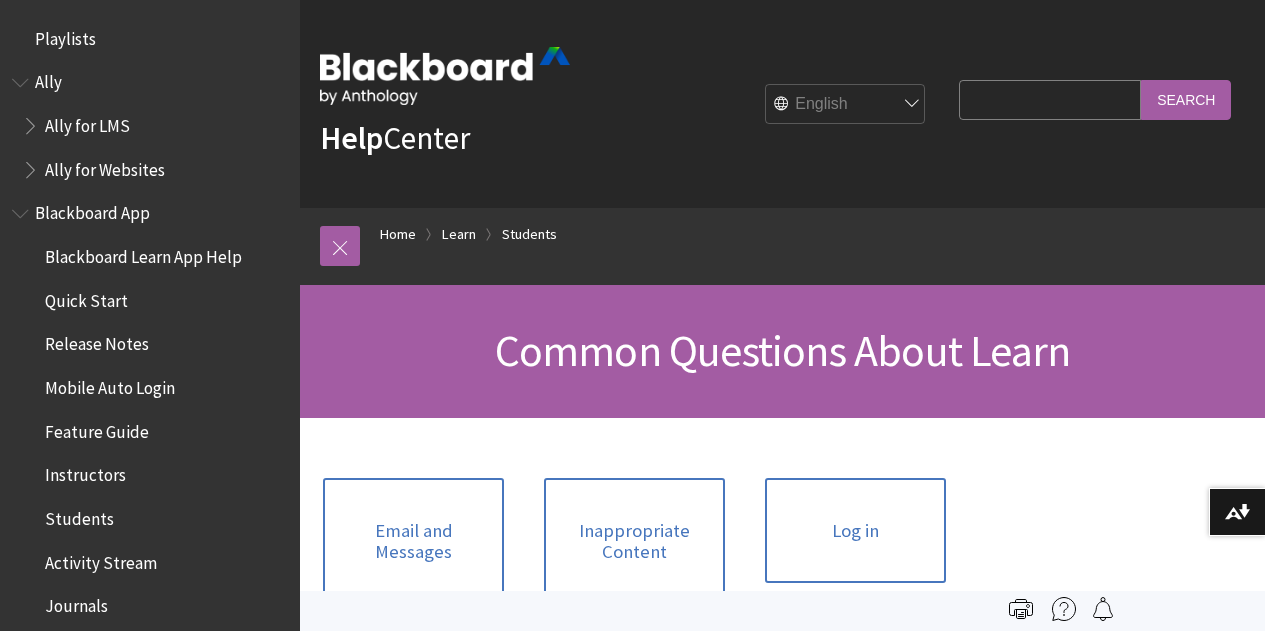 scroll, scrollTop: 0, scrollLeft: 0, axis: both 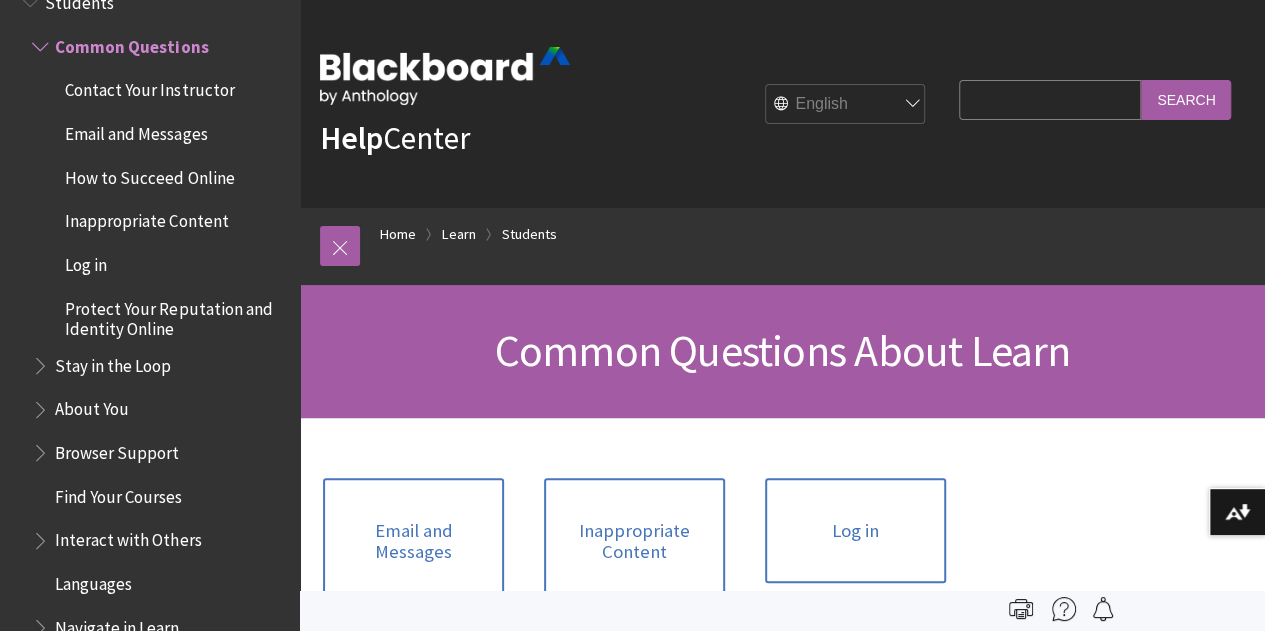click on "Email and Messages" at bounding box center (136, 130) 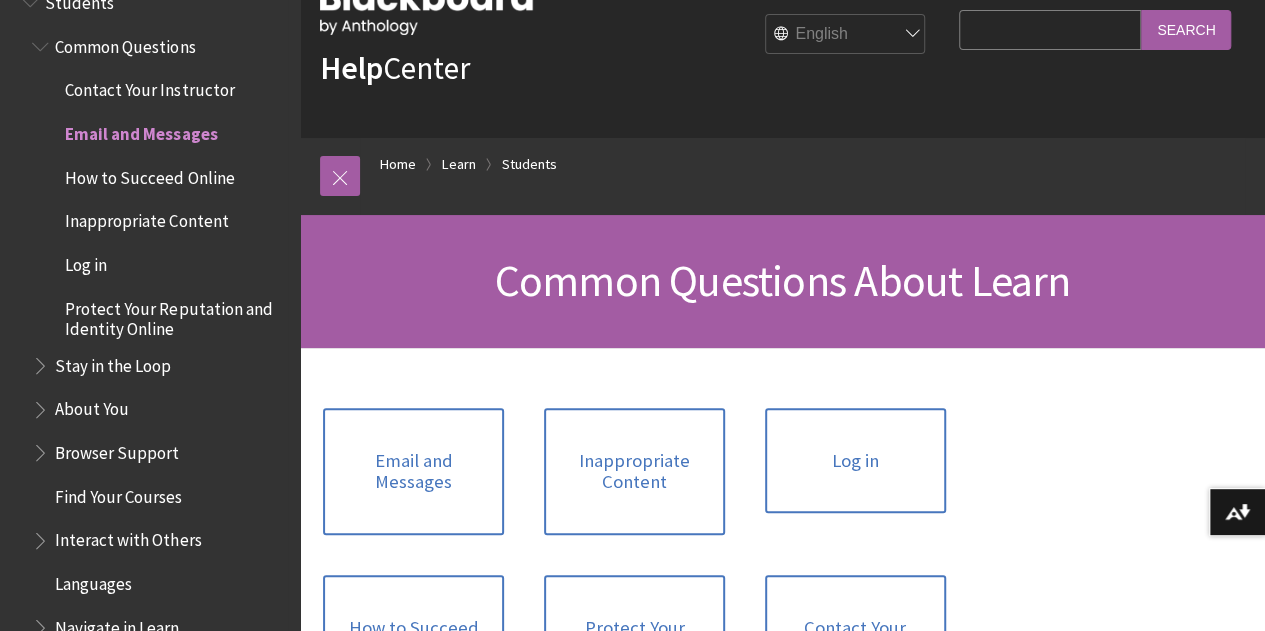 scroll, scrollTop: 168, scrollLeft: 0, axis: vertical 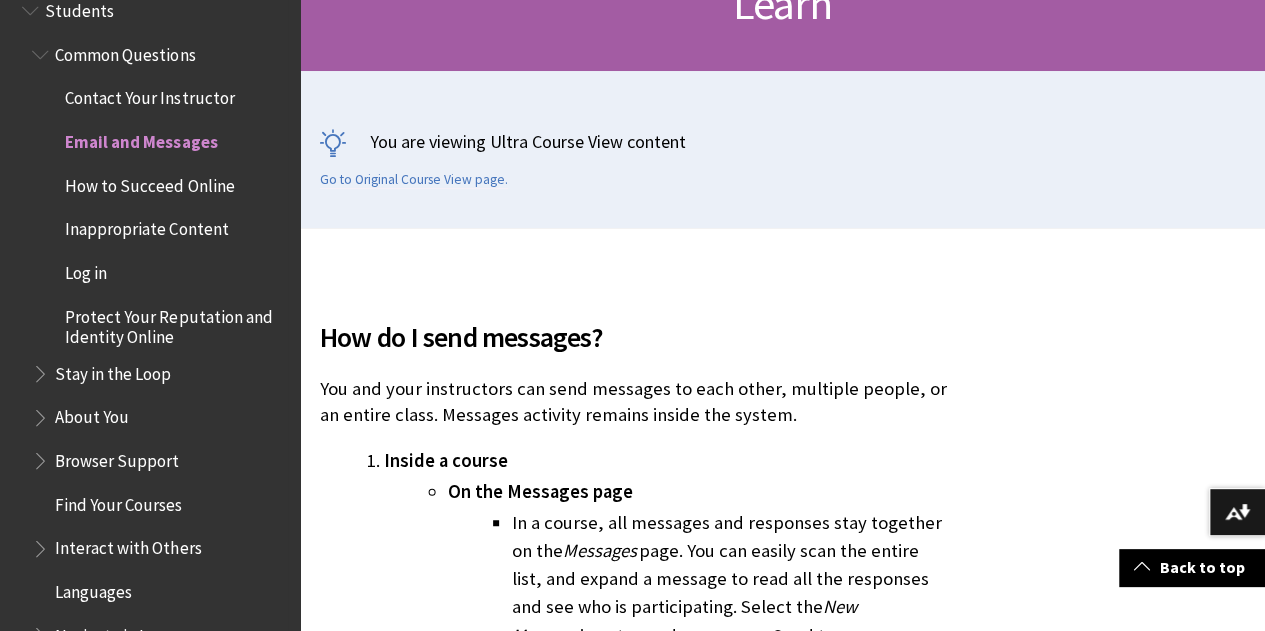 click on "How to Succeed Online" at bounding box center (149, 182) 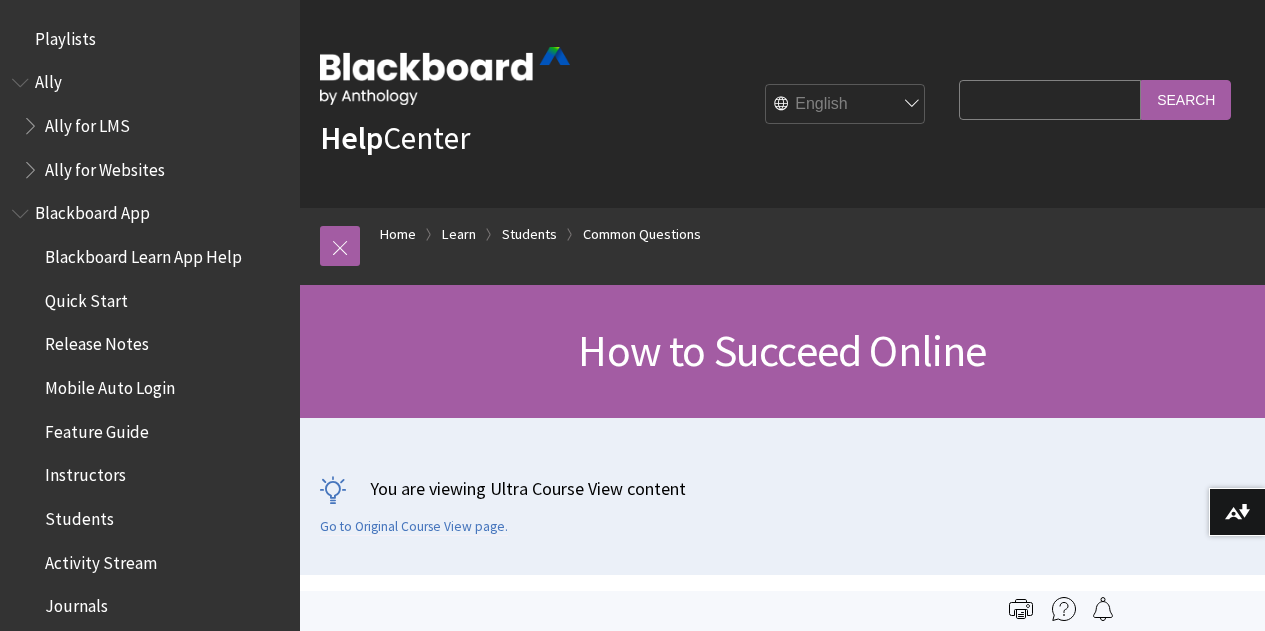 scroll, scrollTop: 0, scrollLeft: 0, axis: both 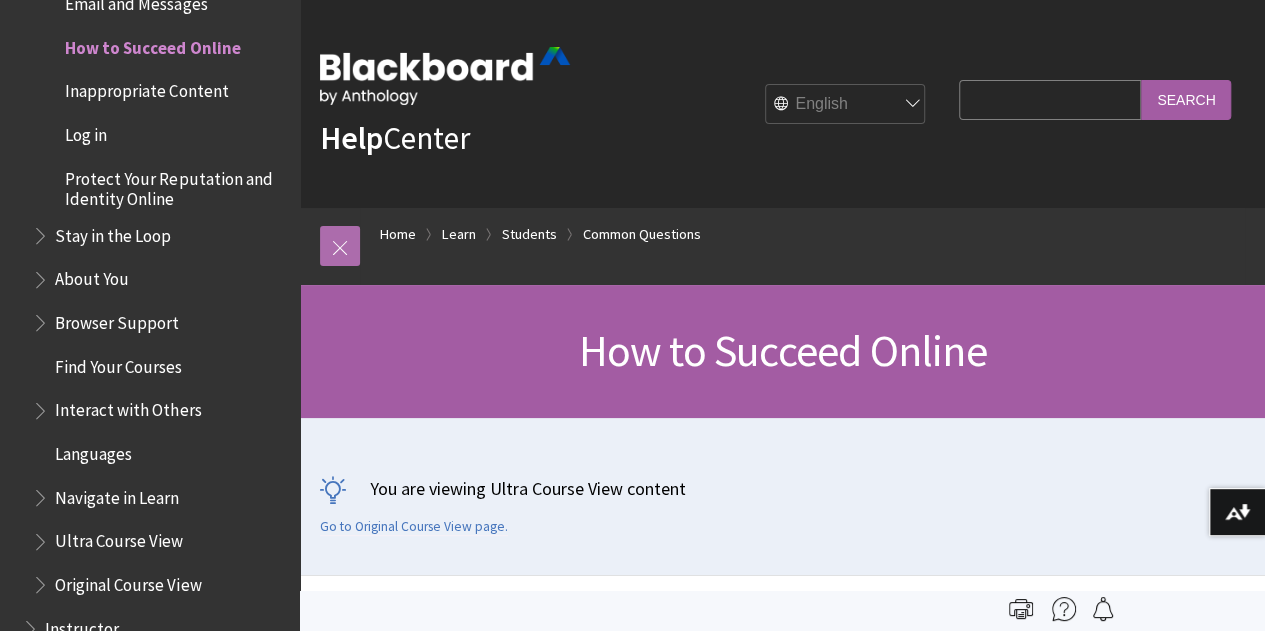 click at bounding box center [340, 246] 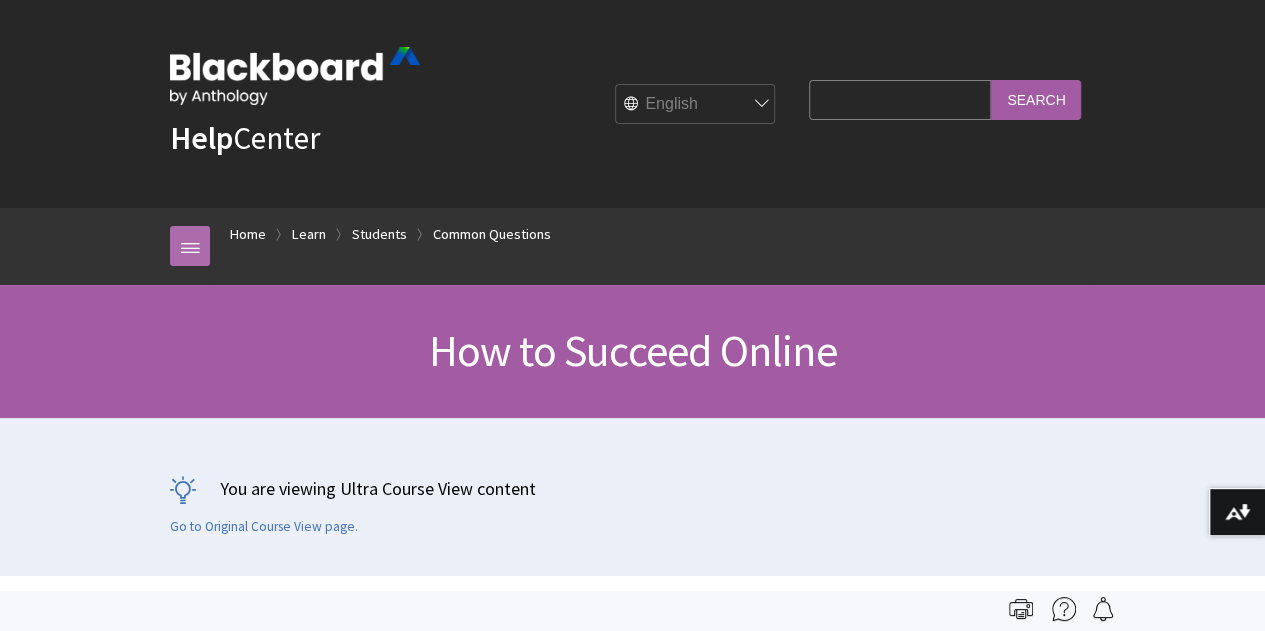 click at bounding box center (190, 246) 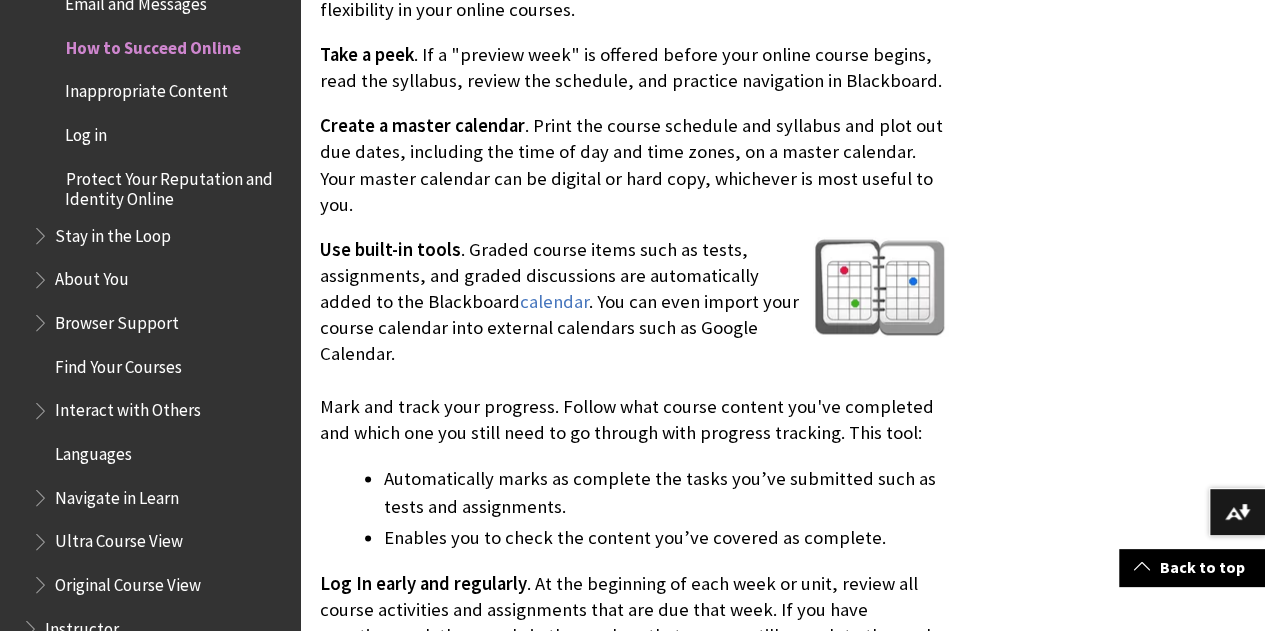 scroll, scrollTop: 1200, scrollLeft: 0, axis: vertical 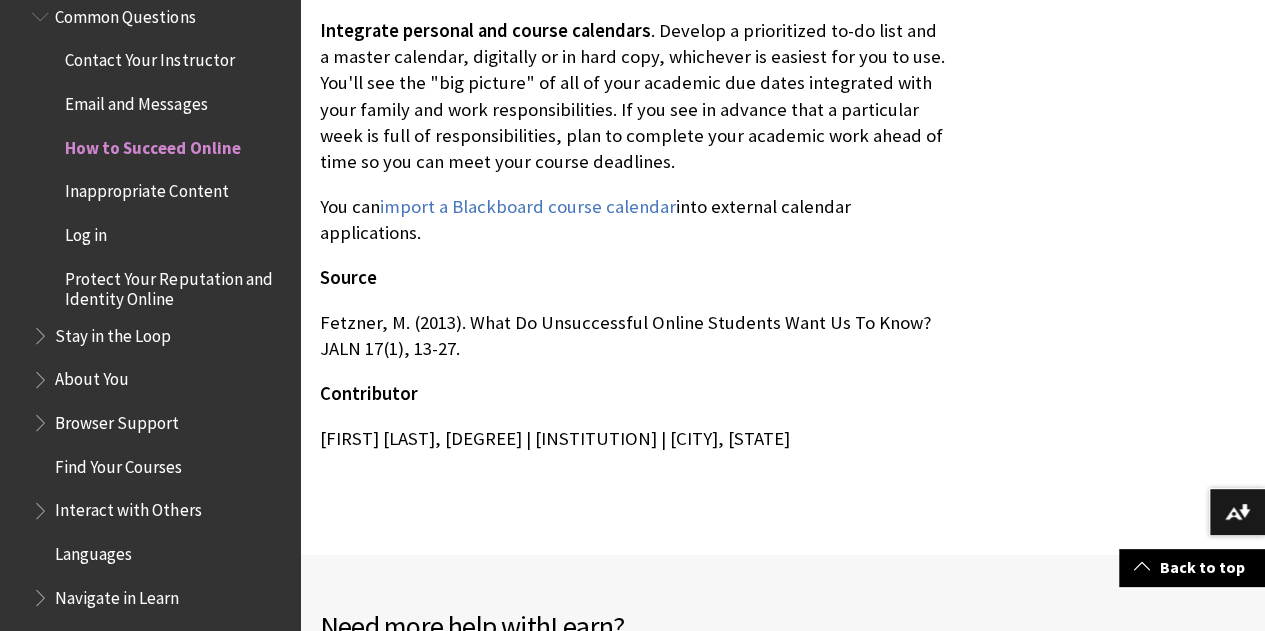 click on "Stay in the Loop" at bounding box center [113, 332] 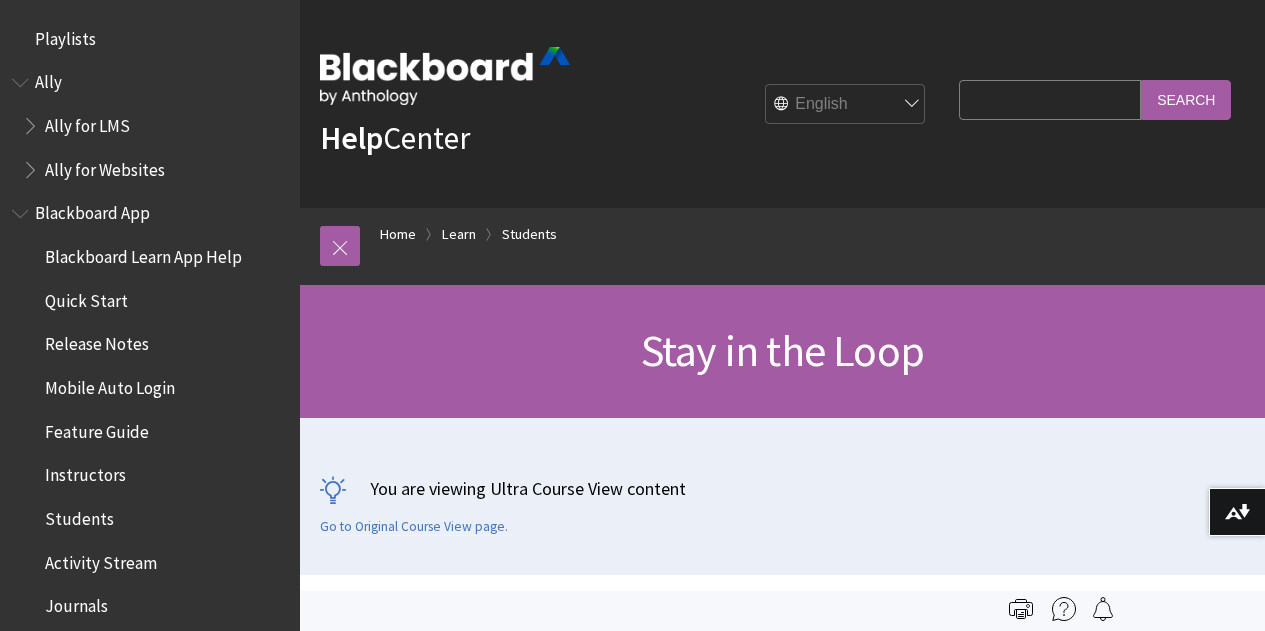 scroll, scrollTop: 0, scrollLeft: 0, axis: both 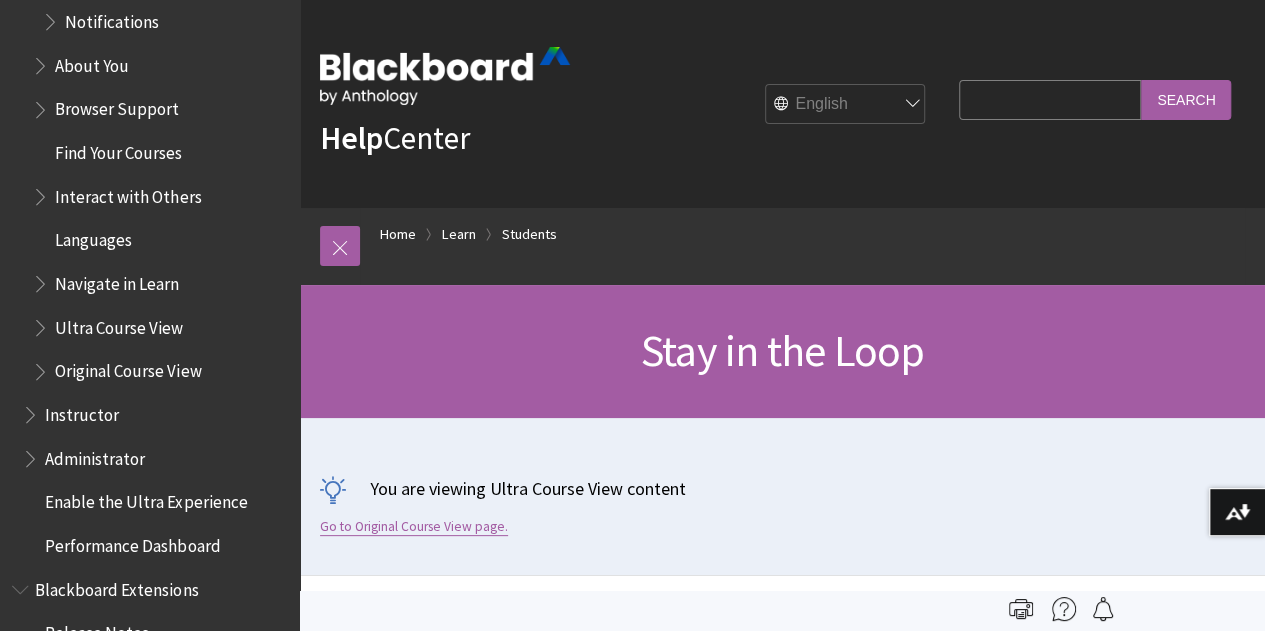 click on "Go to Original Course View page." at bounding box center (414, 527) 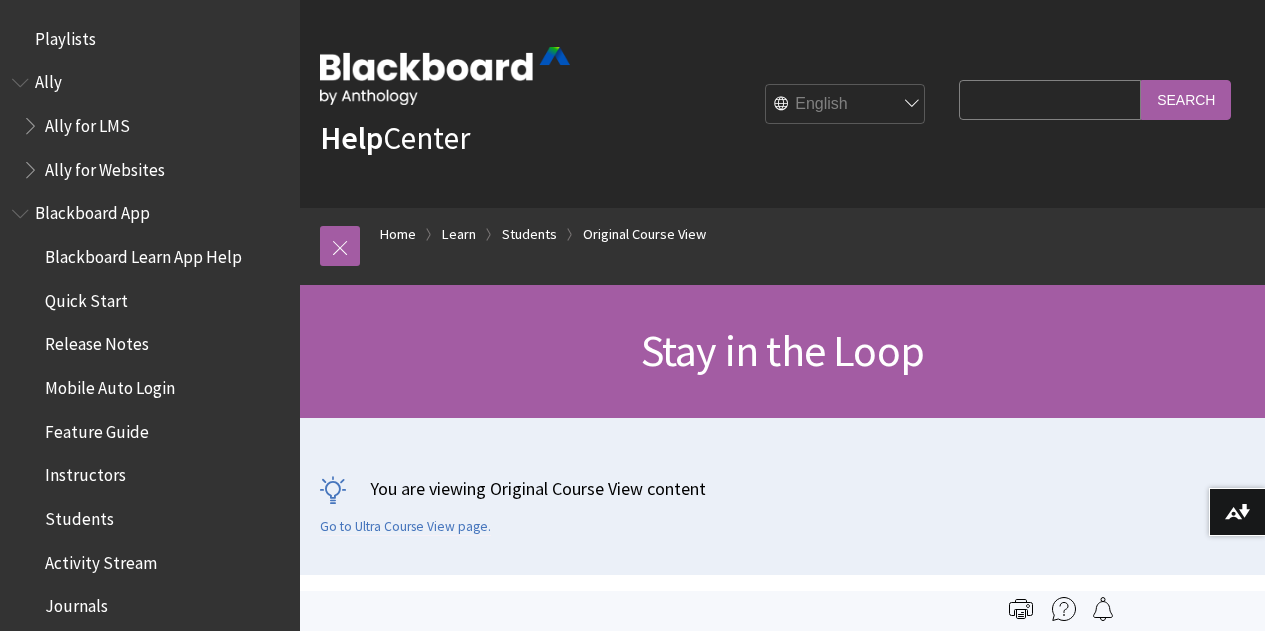scroll, scrollTop: 0, scrollLeft: 0, axis: both 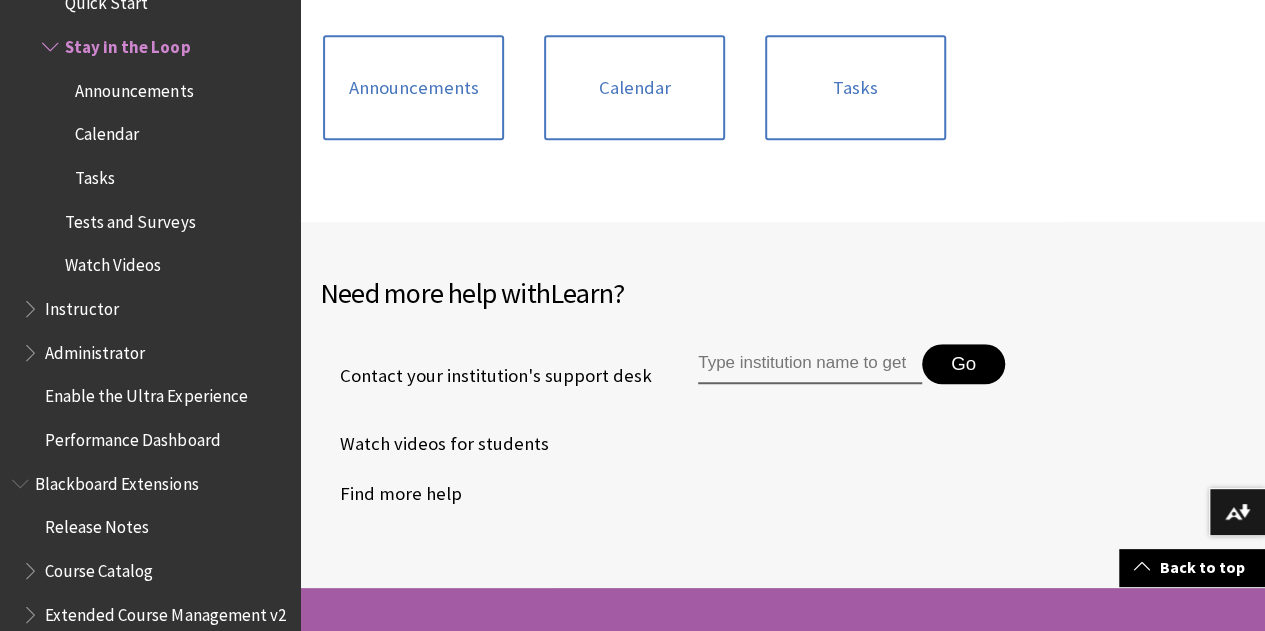 click on "Announcements" at bounding box center (134, 87) 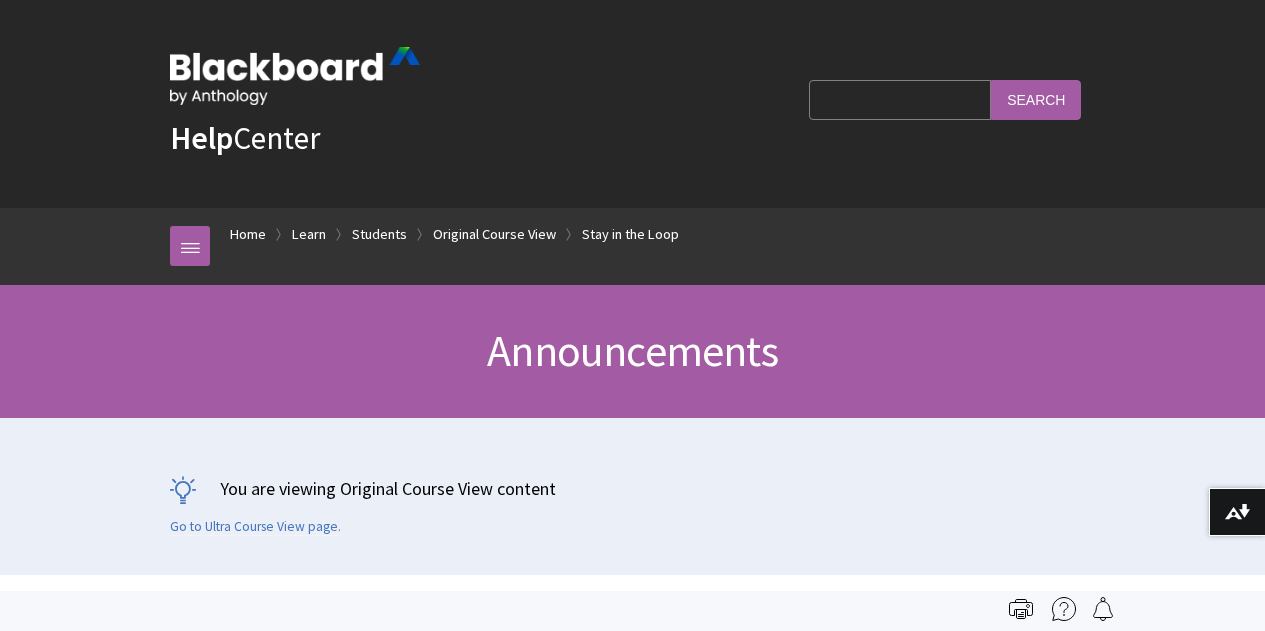 scroll, scrollTop: 324, scrollLeft: 0, axis: vertical 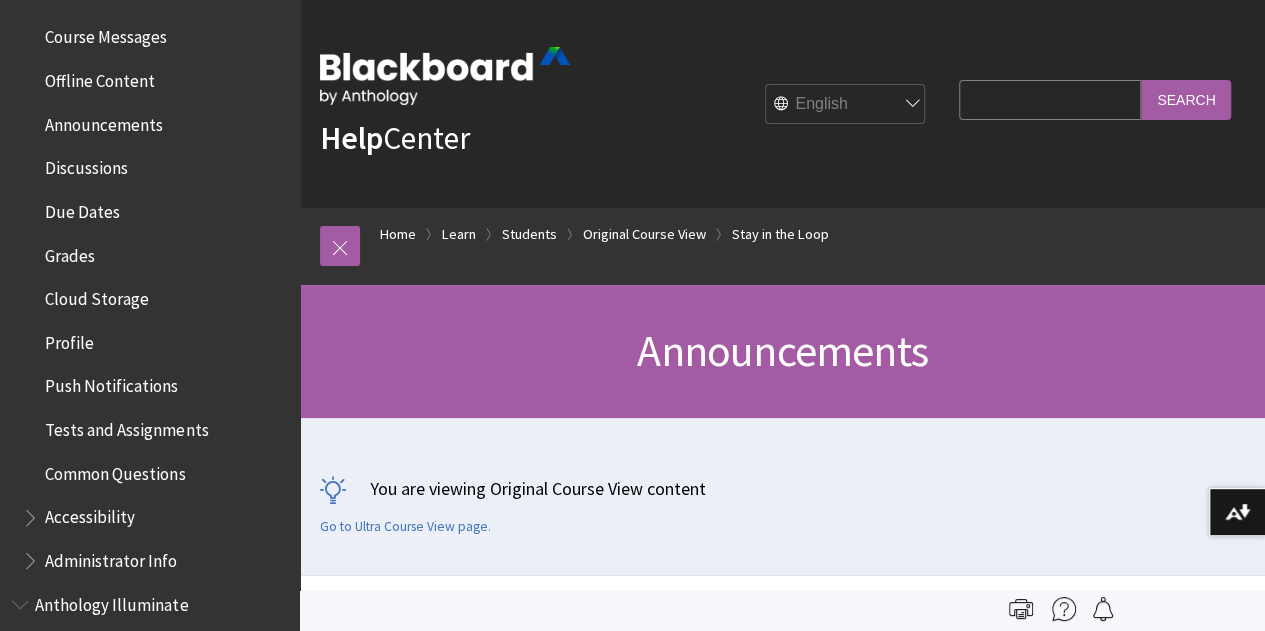 click on "Cloud Storage" at bounding box center [97, 295] 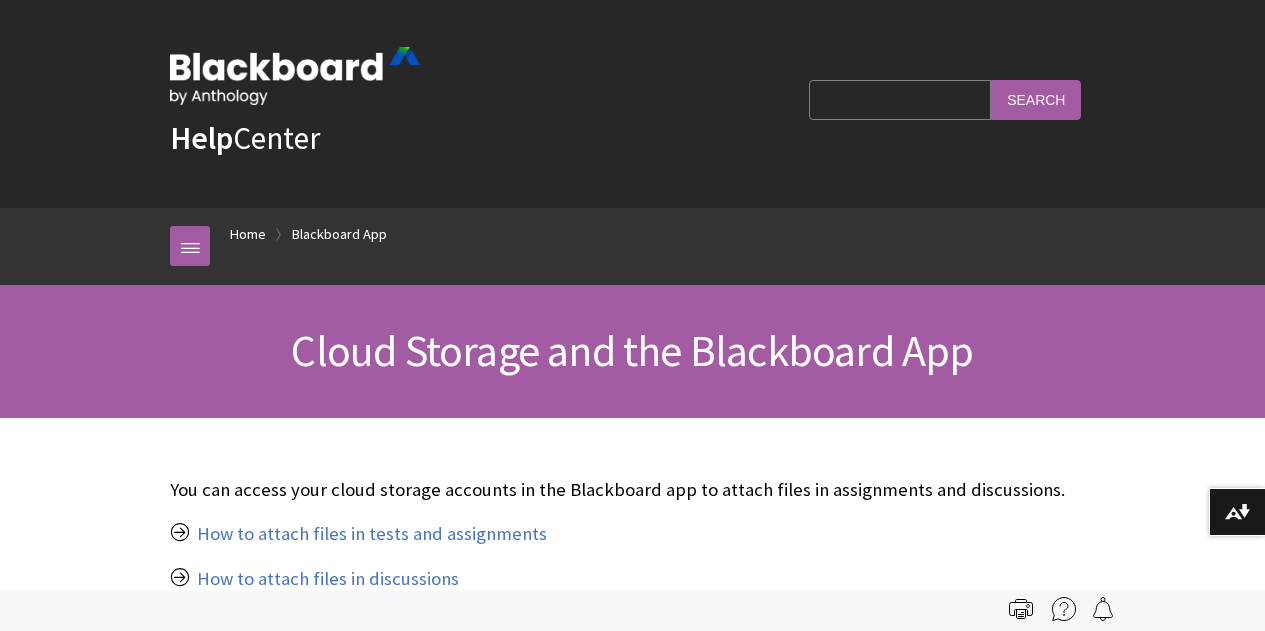 scroll, scrollTop: 0, scrollLeft: 0, axis: both 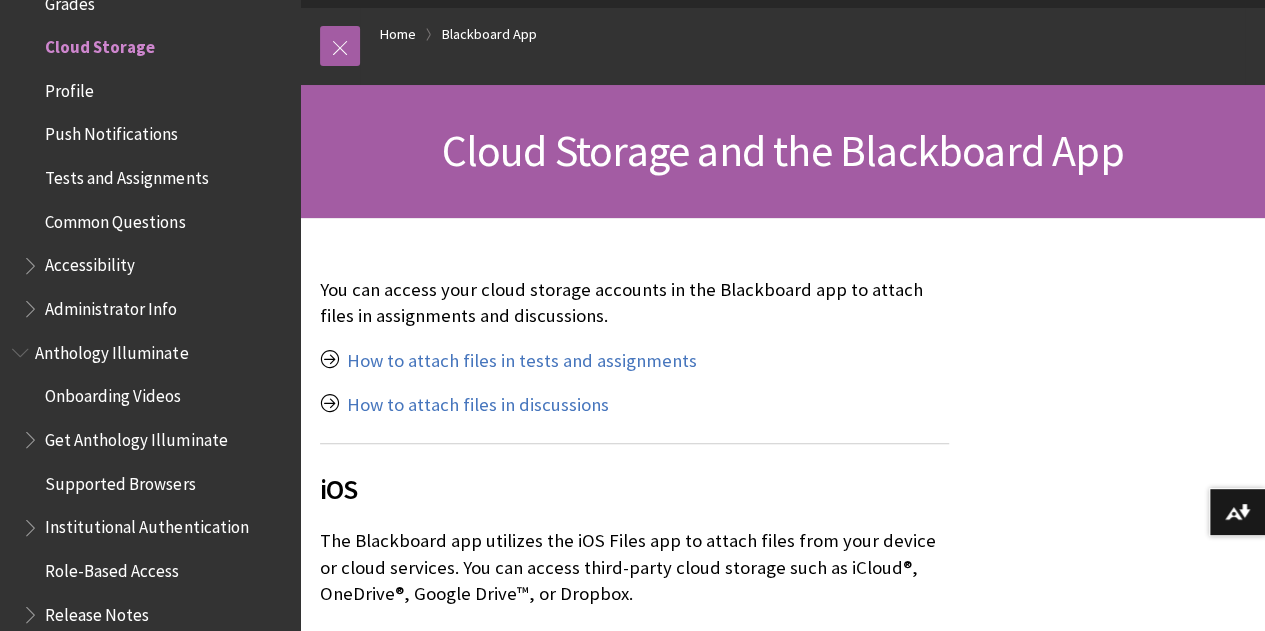 click on "How to attach files in tests and assignments" at bounding box center (634, 361) 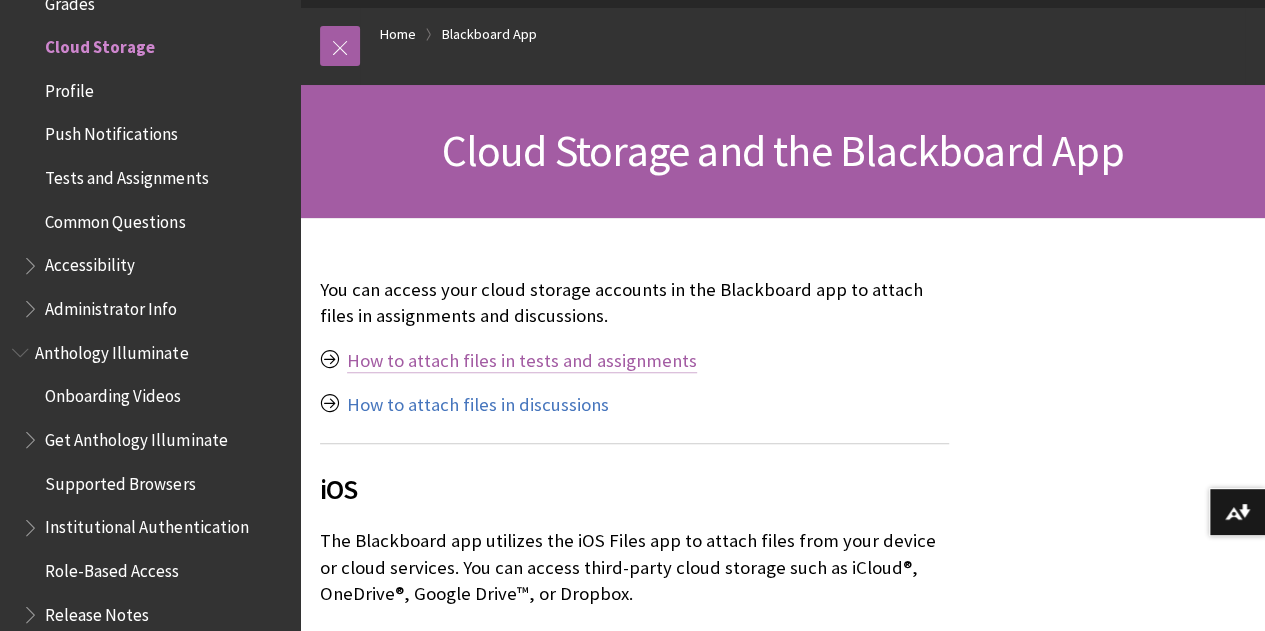 click on "How to attach files in tests and assignments" at bounding box center [522, 361] 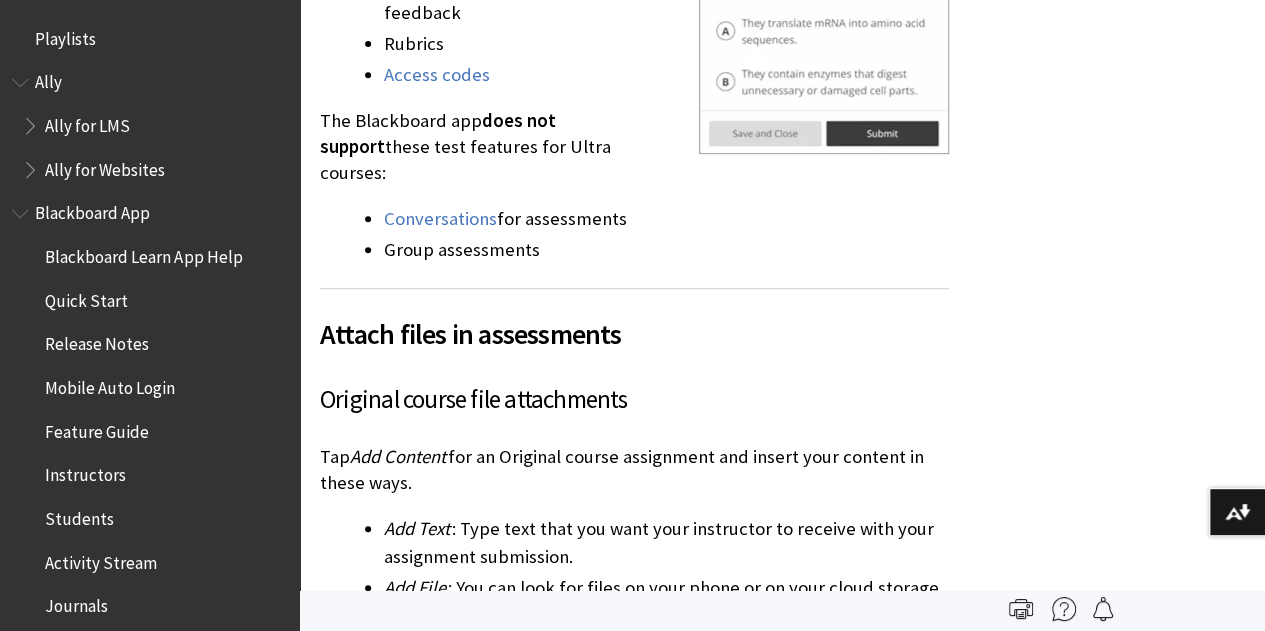 scroll, scrollTop: 4450, scrollLeft: 0, axis: vertical 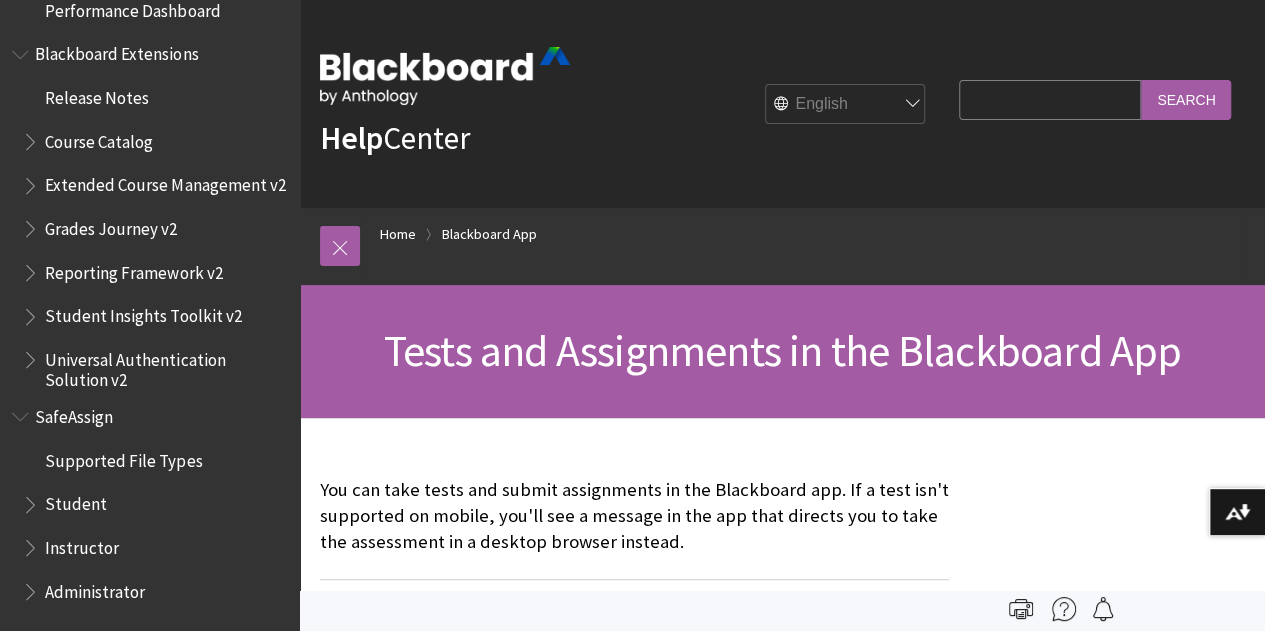 click on "Search Query" at bounding box center (1050, 99) 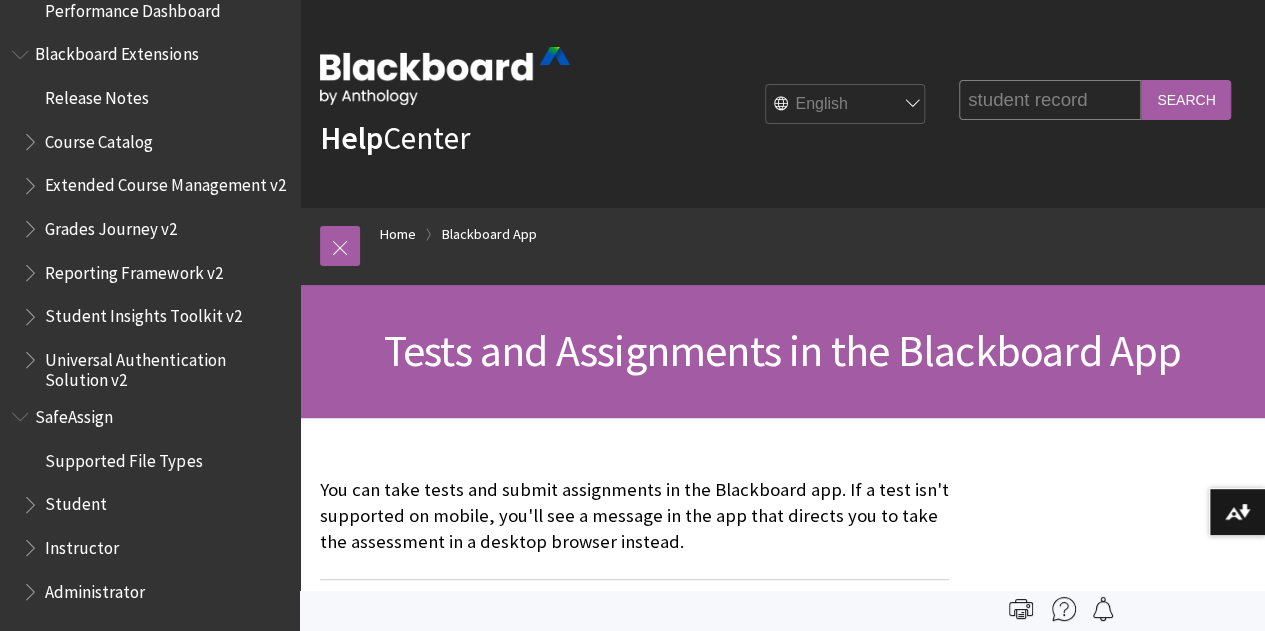 type on "student record" 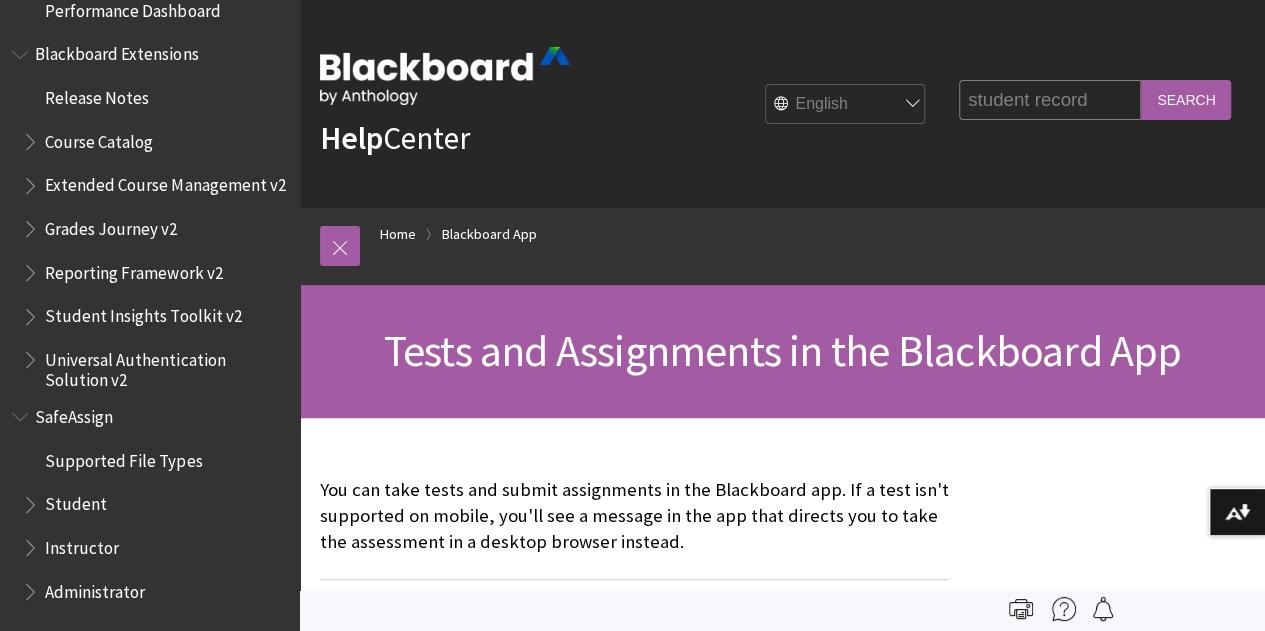 click on "Search" at bounding box center [1186, 99] 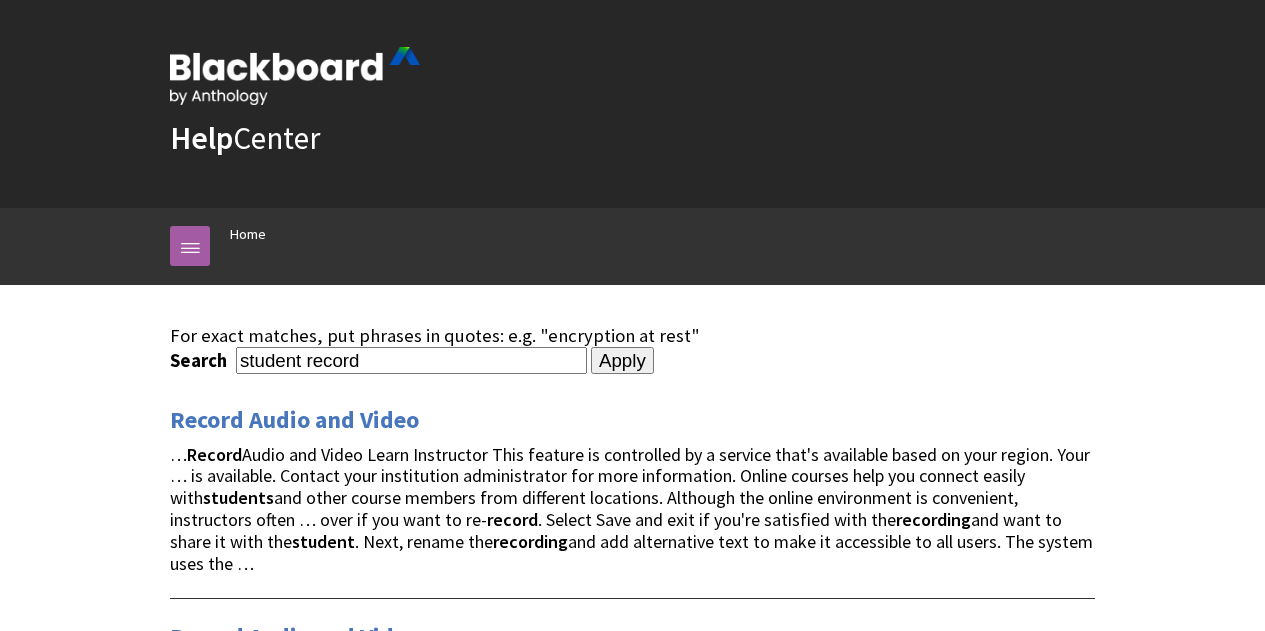 scroll, scrollTop: 0, scrollLeft: 0, axis: both 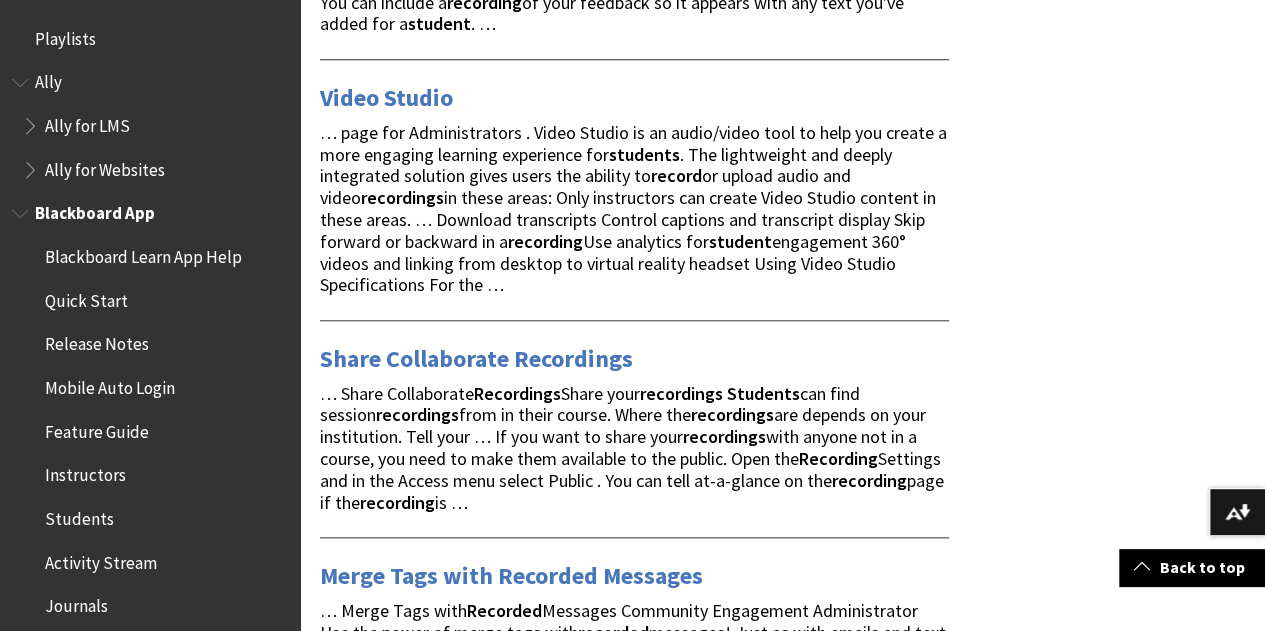 click on "Students" at bounding box center (79, 515) 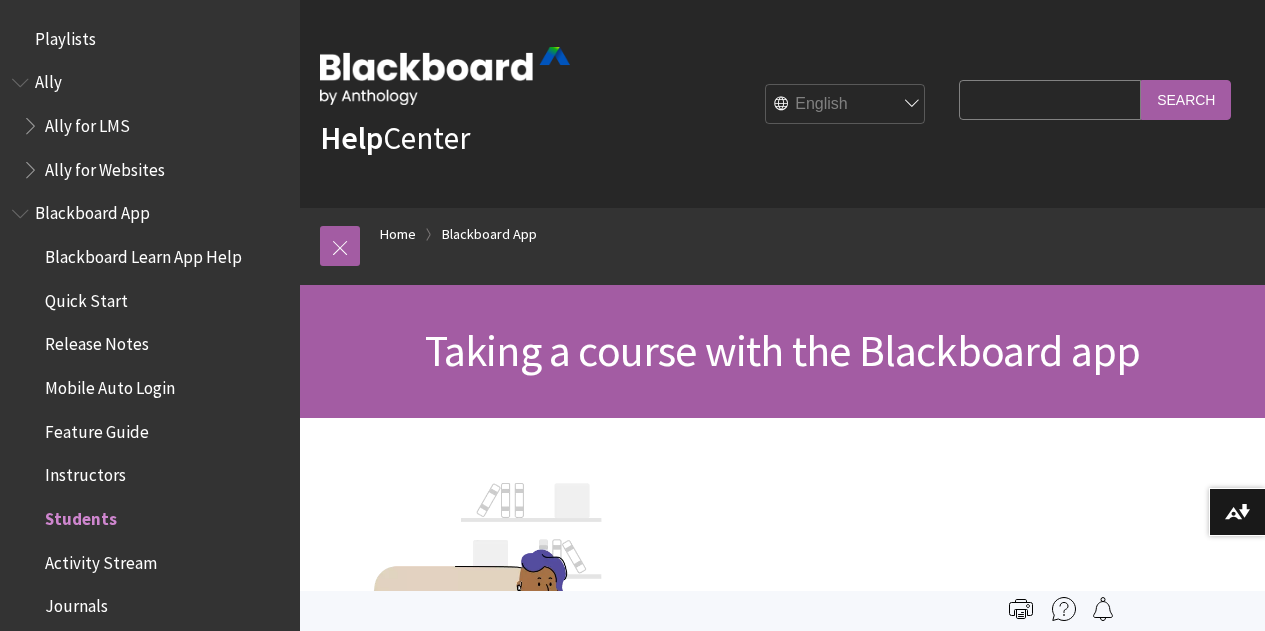 scroll, scrollTop: 0, scrollLeft: 0, axis: both 